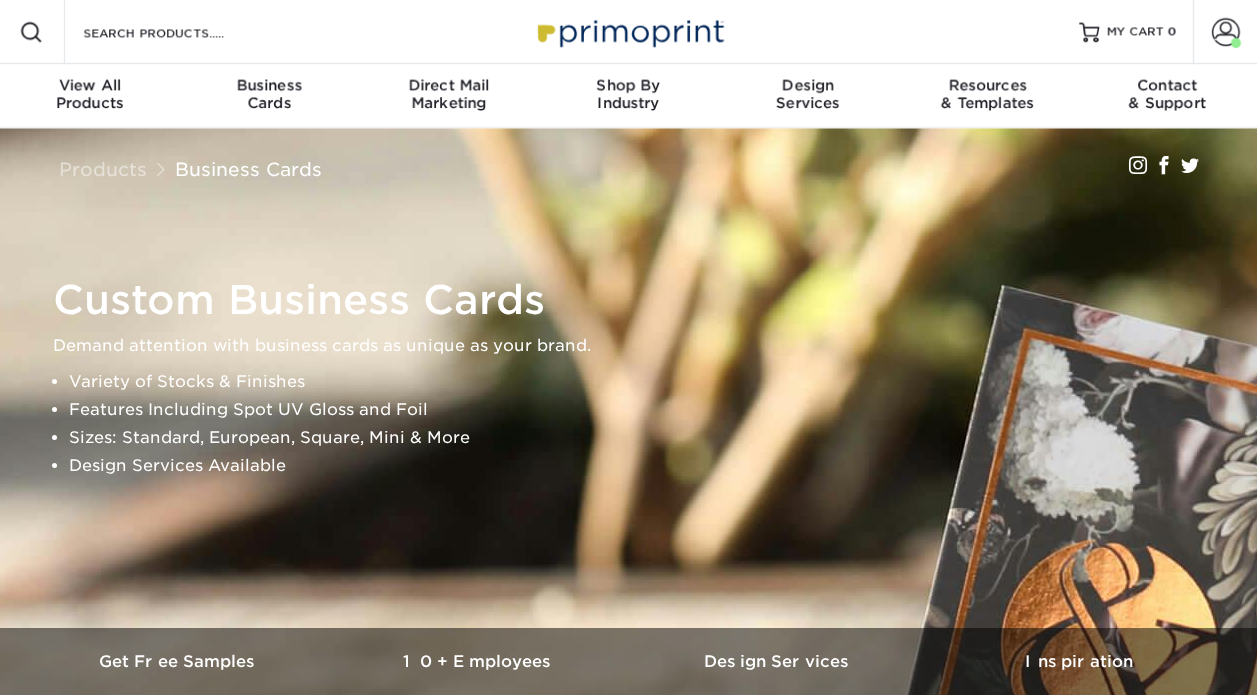 scroll, scrollTop: 0, scrollLeft: 0, axis: both 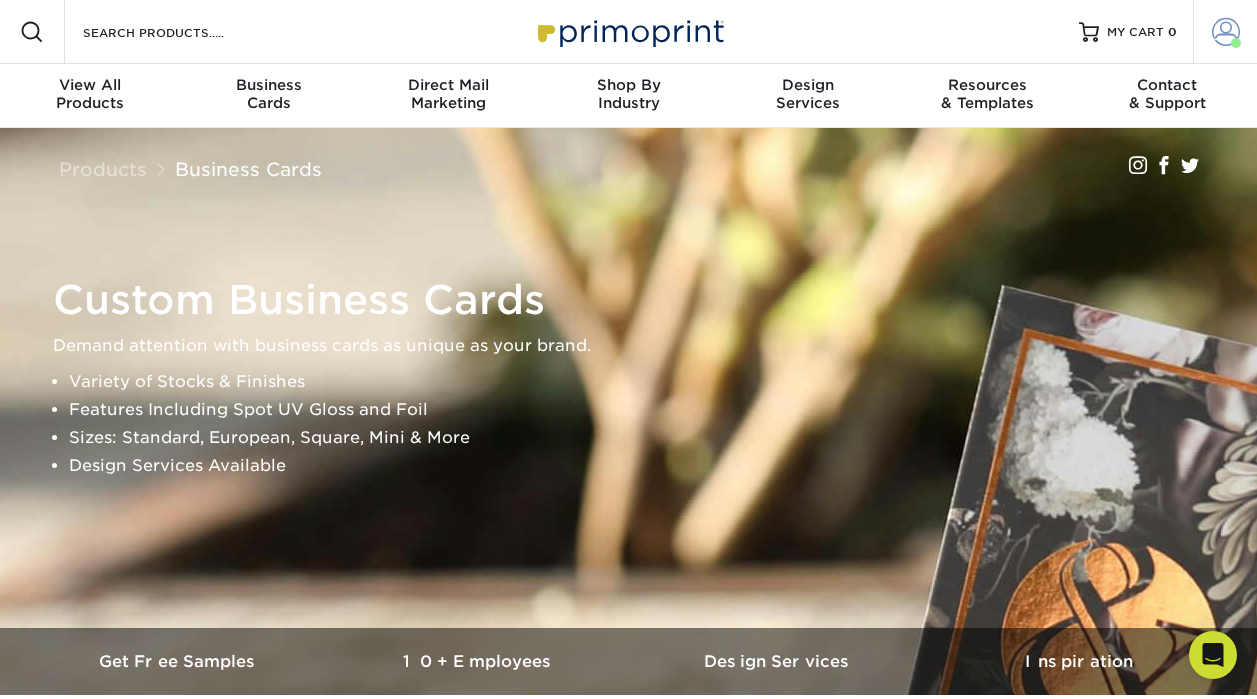 click at bounding box center (1226, 32) 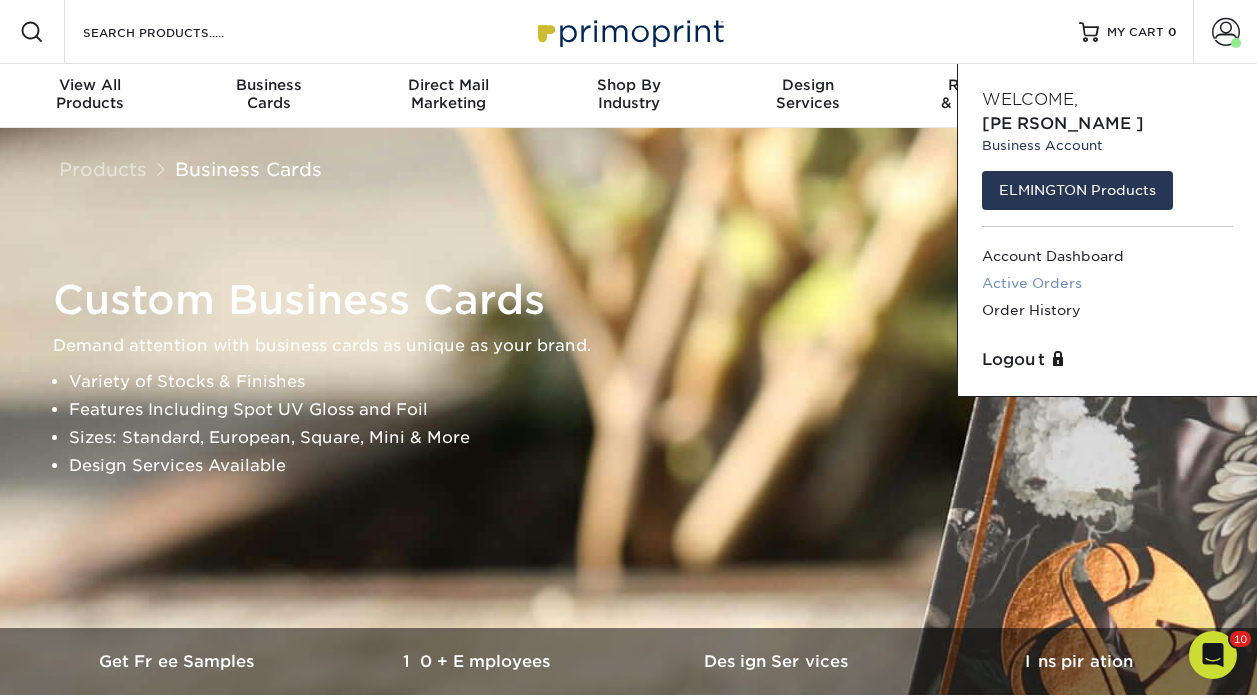 scroll, scrollTop: 0, scrollLeft: 0, axis: both 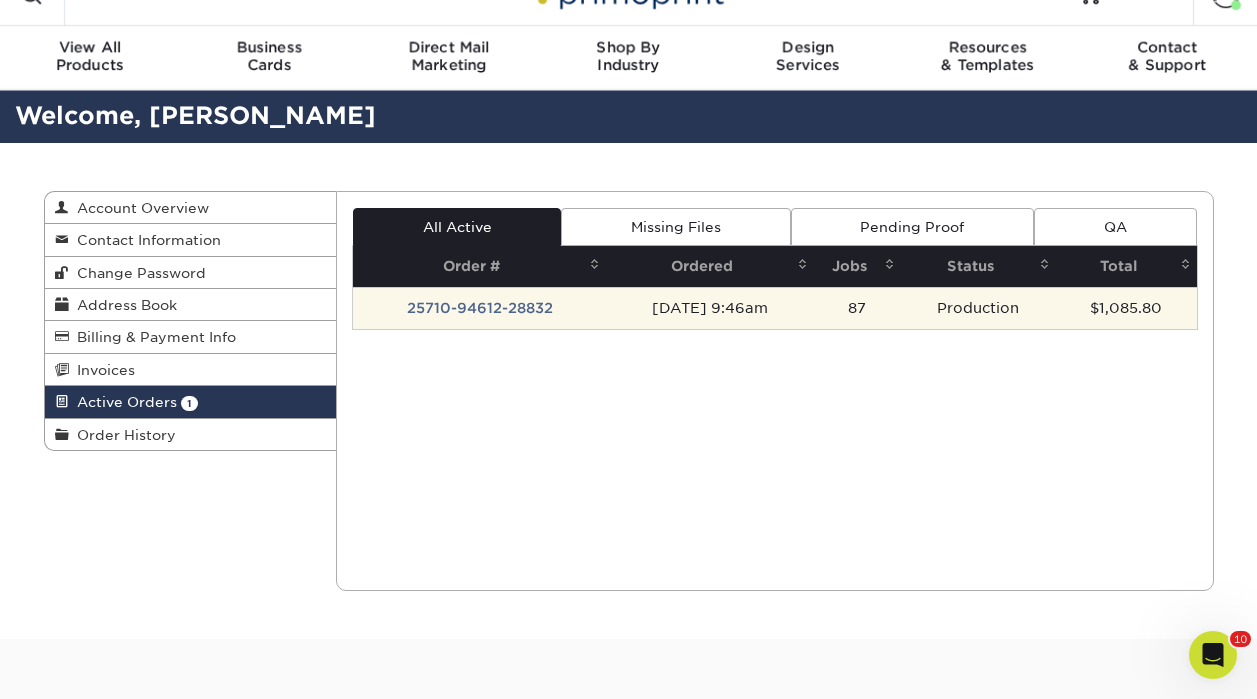 click on "25710-94612-28832" at bounding box center [479, 308] 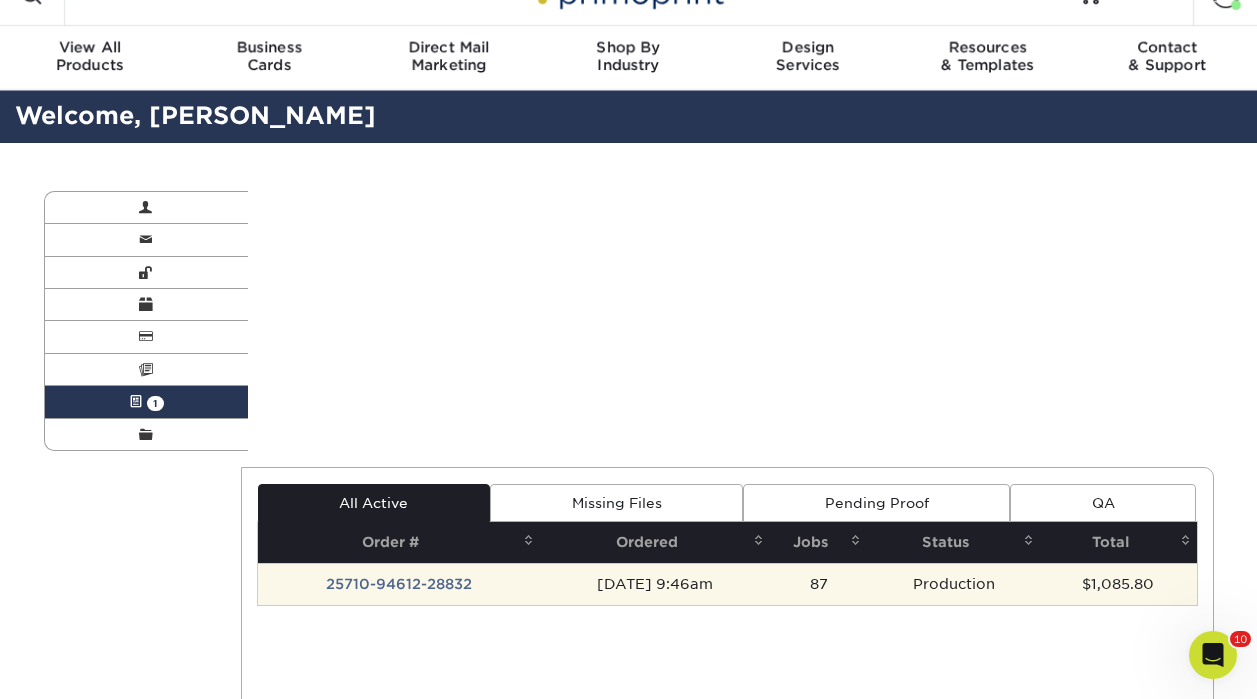 scroll, scrollTop: 0, scrollLeft: 0, axis: both 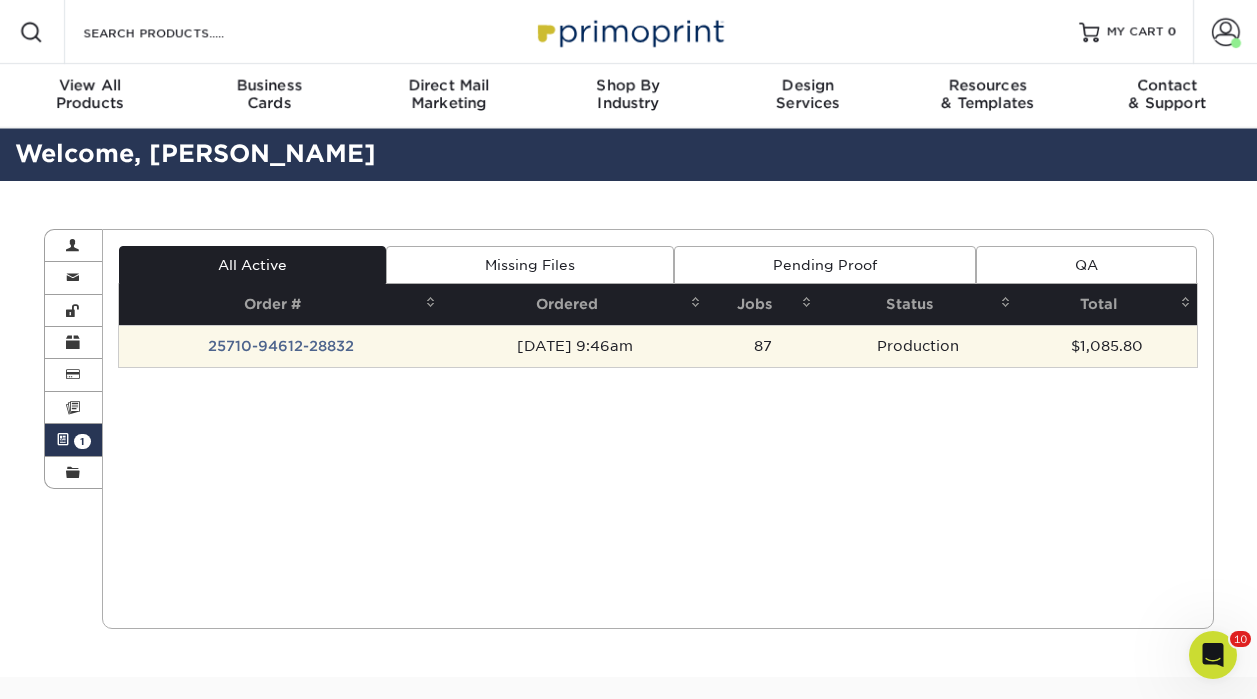 click on "25710-94612-28832" at bounding box center [280, 346] 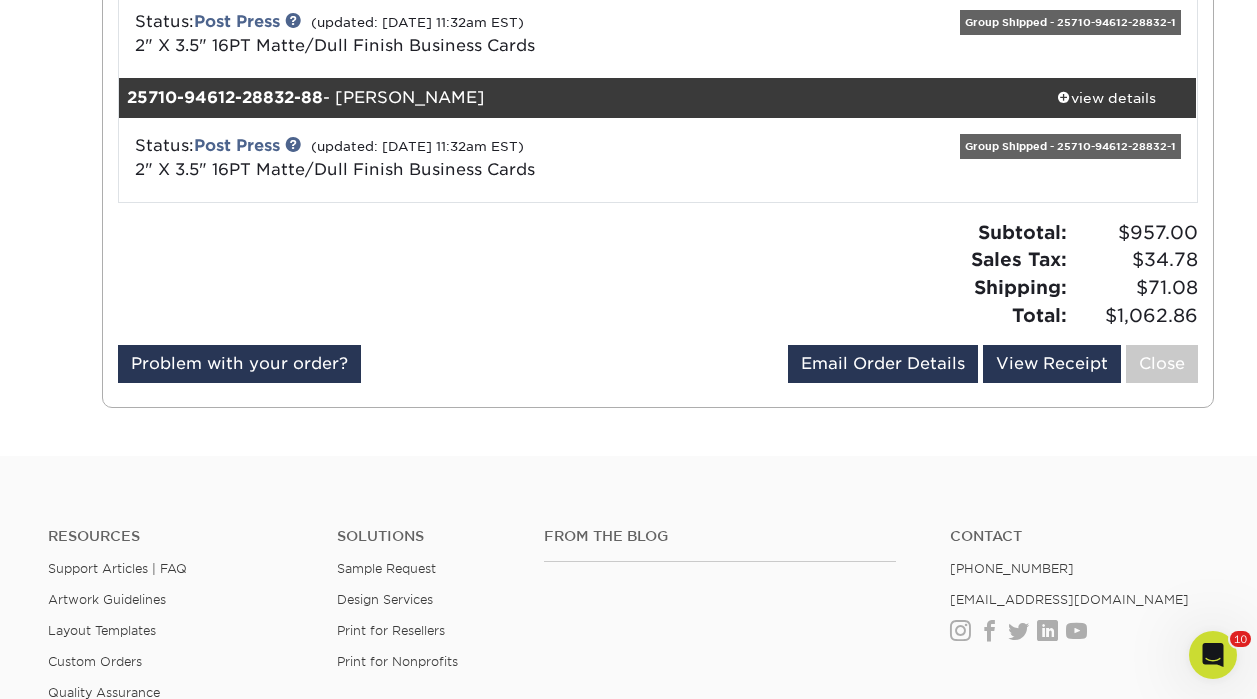 scroll, scrollTop: 10813, scrollLeft: 0, axis: vertical 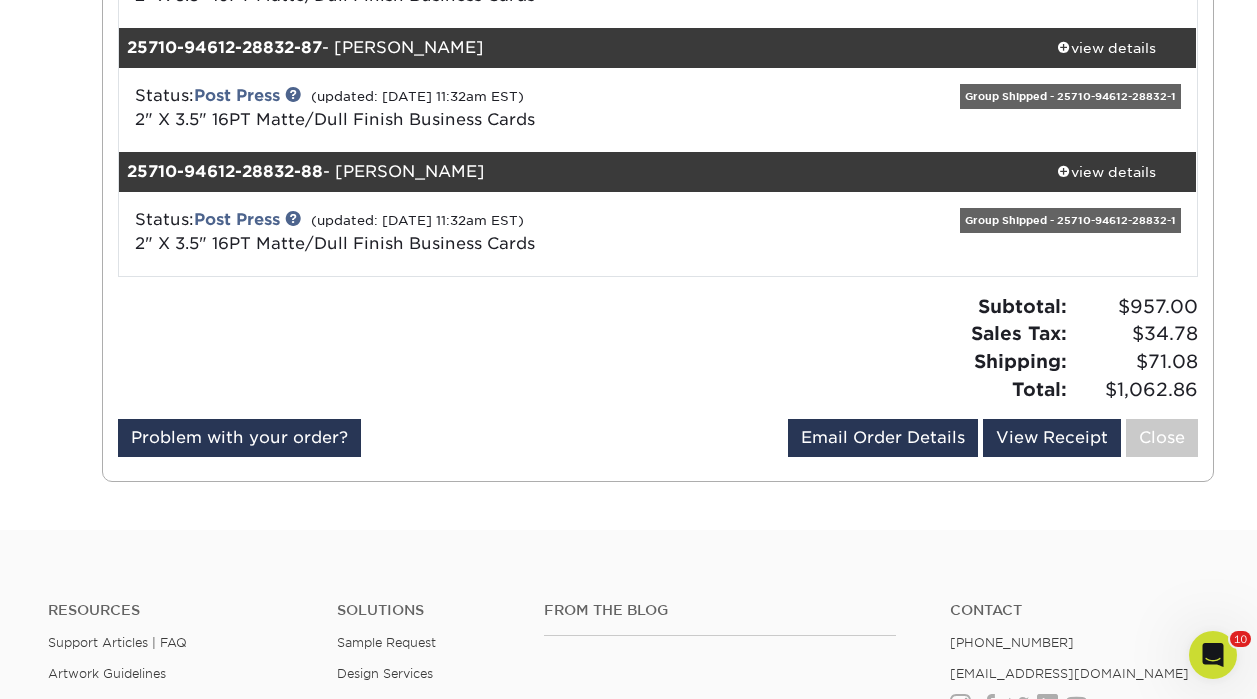 click on "Group Shipped - 25710-94612-28832-1" at bounding box center (1070, 220) 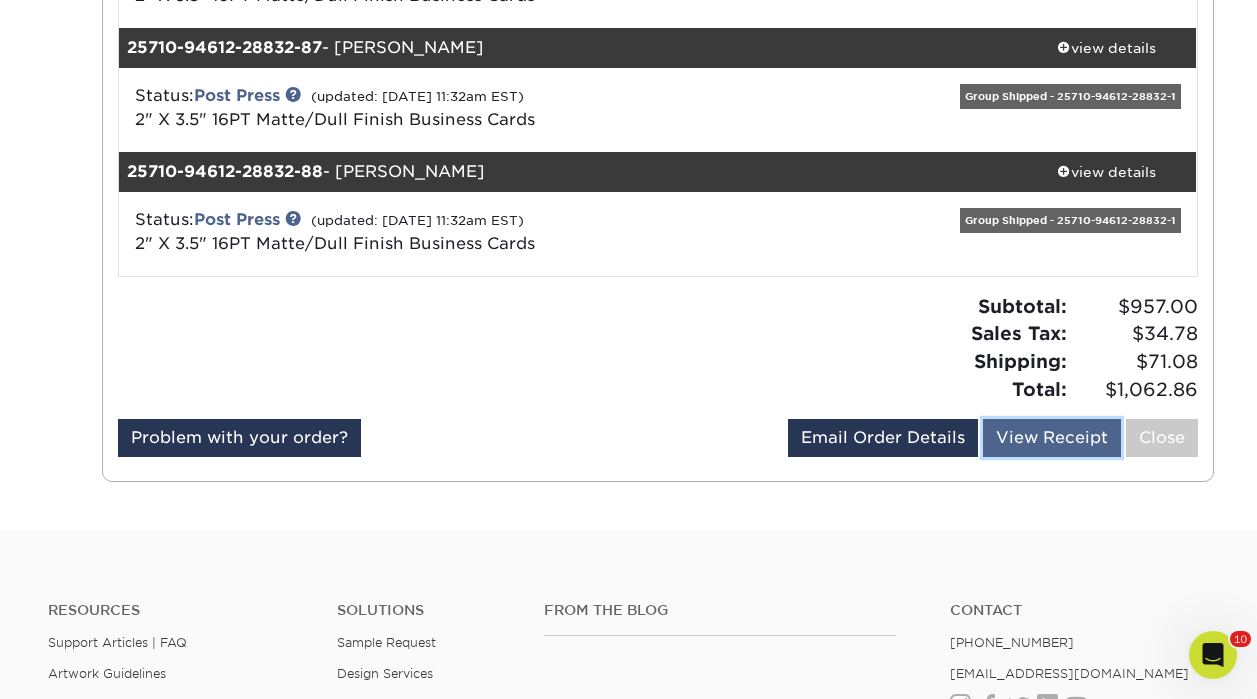 click on "View Receipt" at bounding box center [1052, 438] 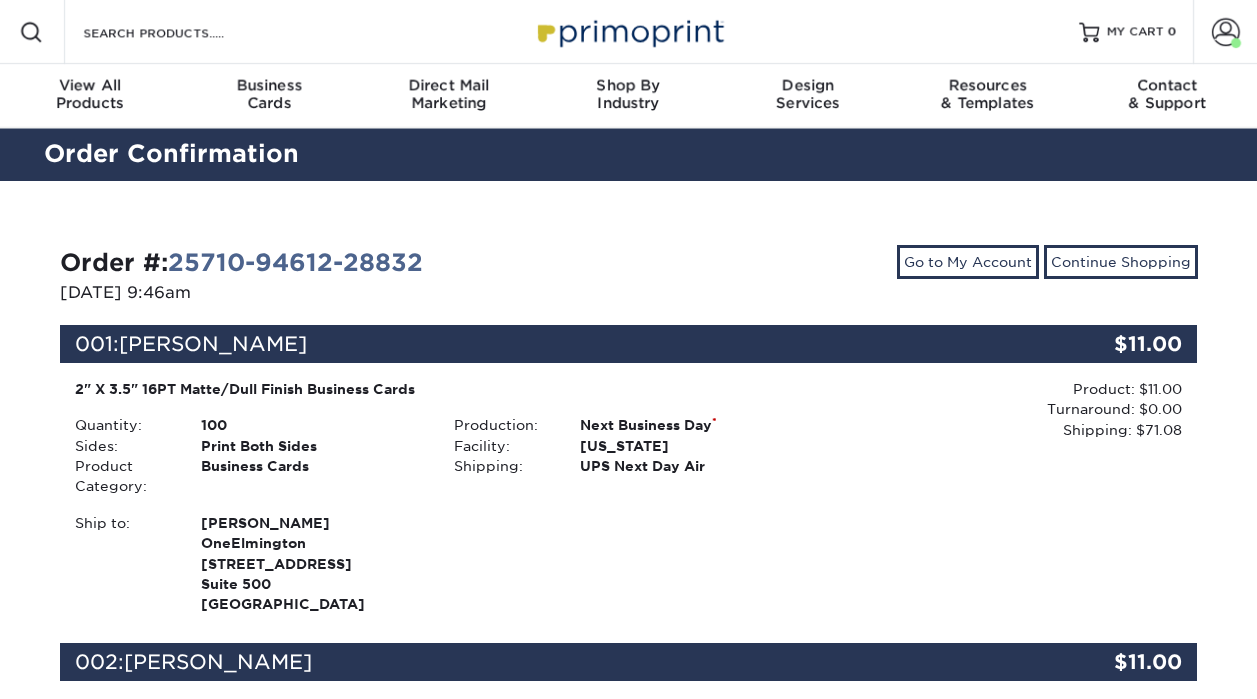 scroll, scrollTop: 0, scrollLeft: 0, axis: both 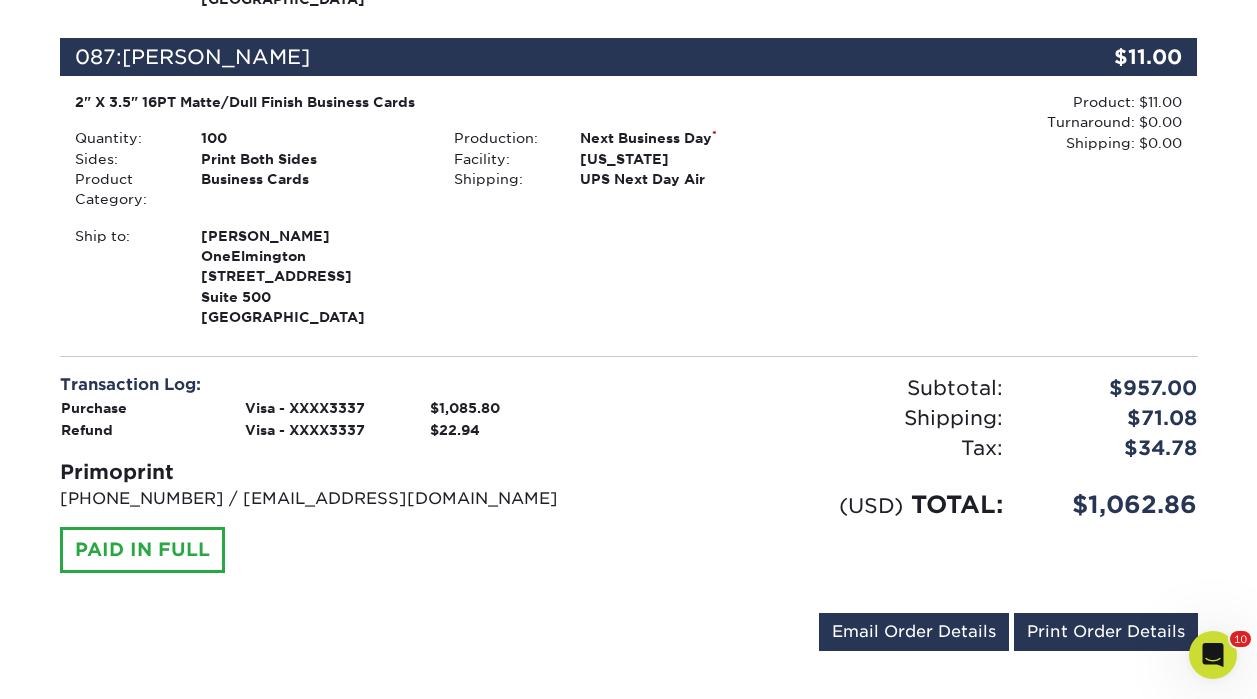 click at bounding box center (1213, 655) 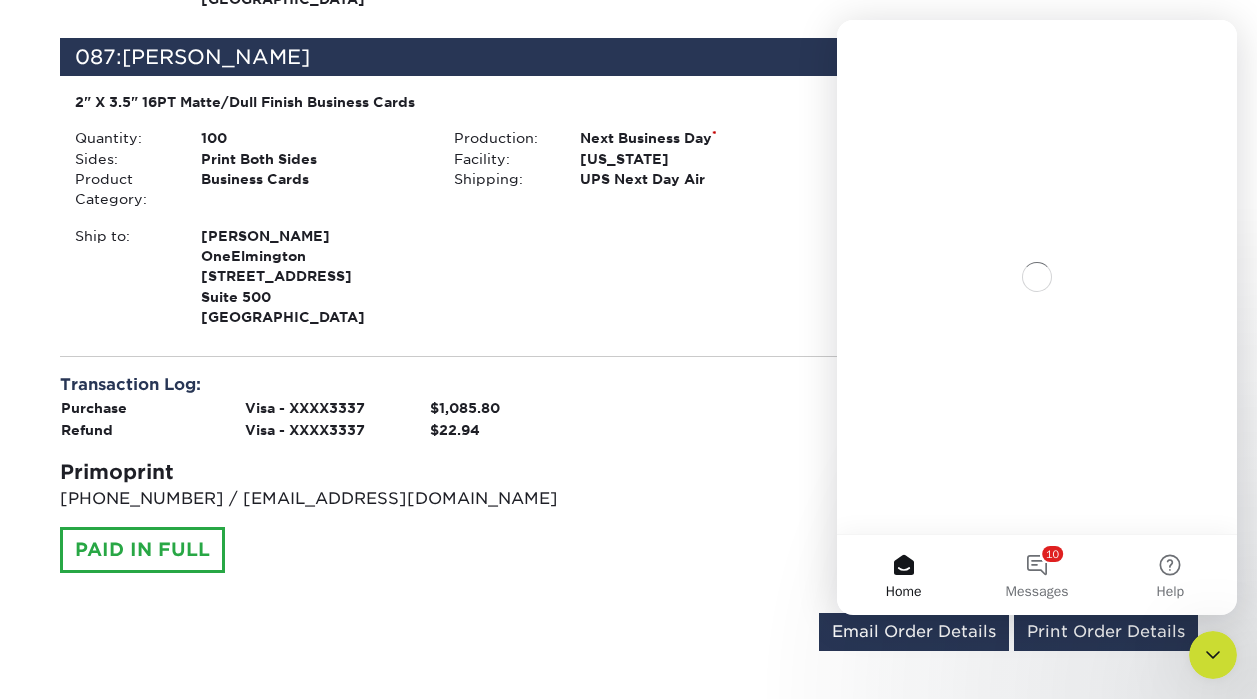 scroll, scrollTop: 0, scrollLeft: 0, axis: both 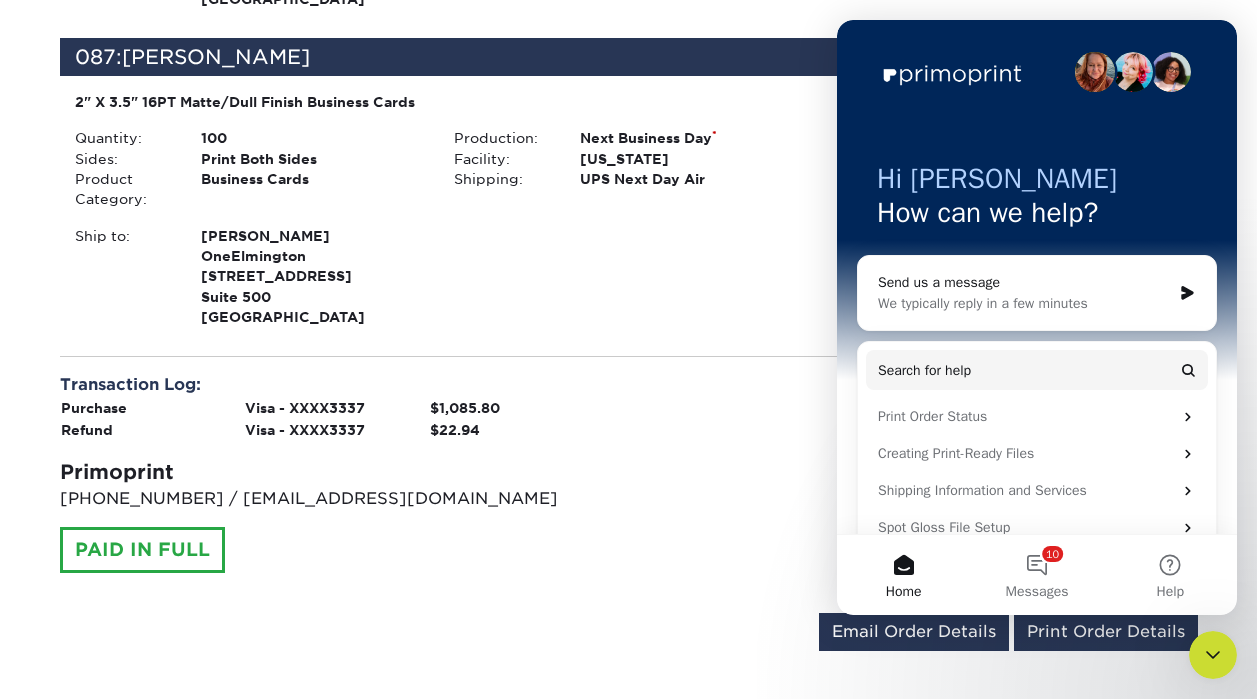 click on "Tax:" at bounding box center [823, 448] 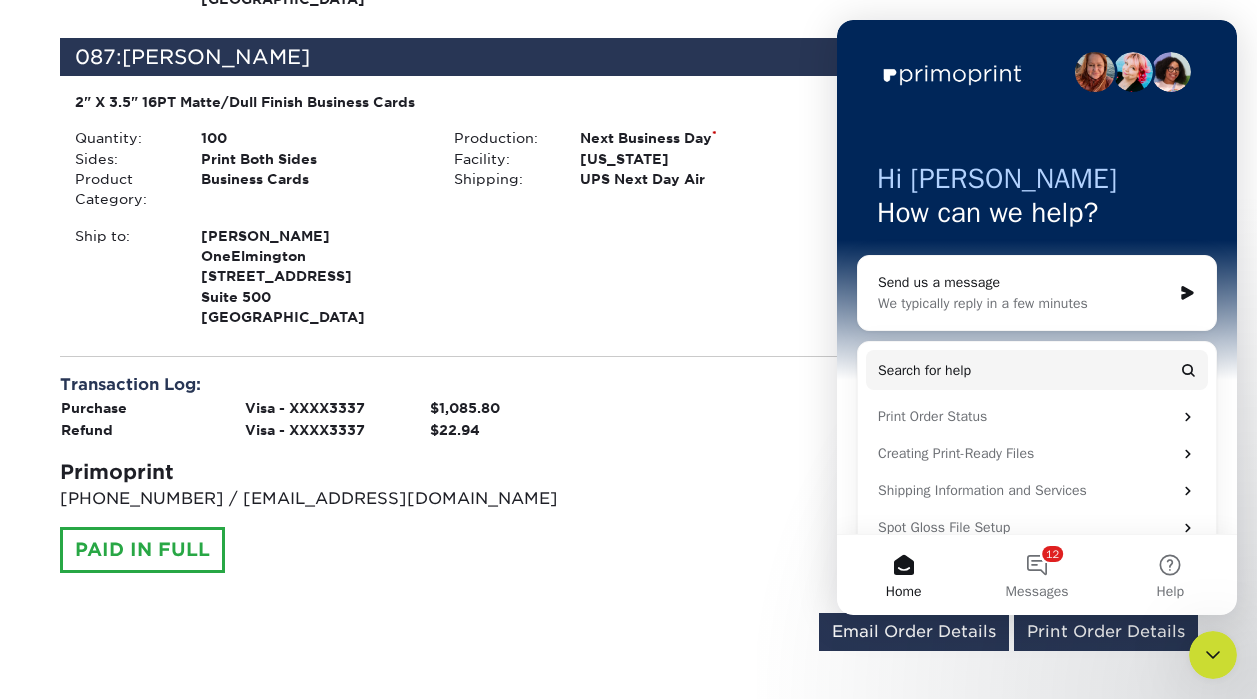 click on "Shipping:" at bounding box center [823, 418] 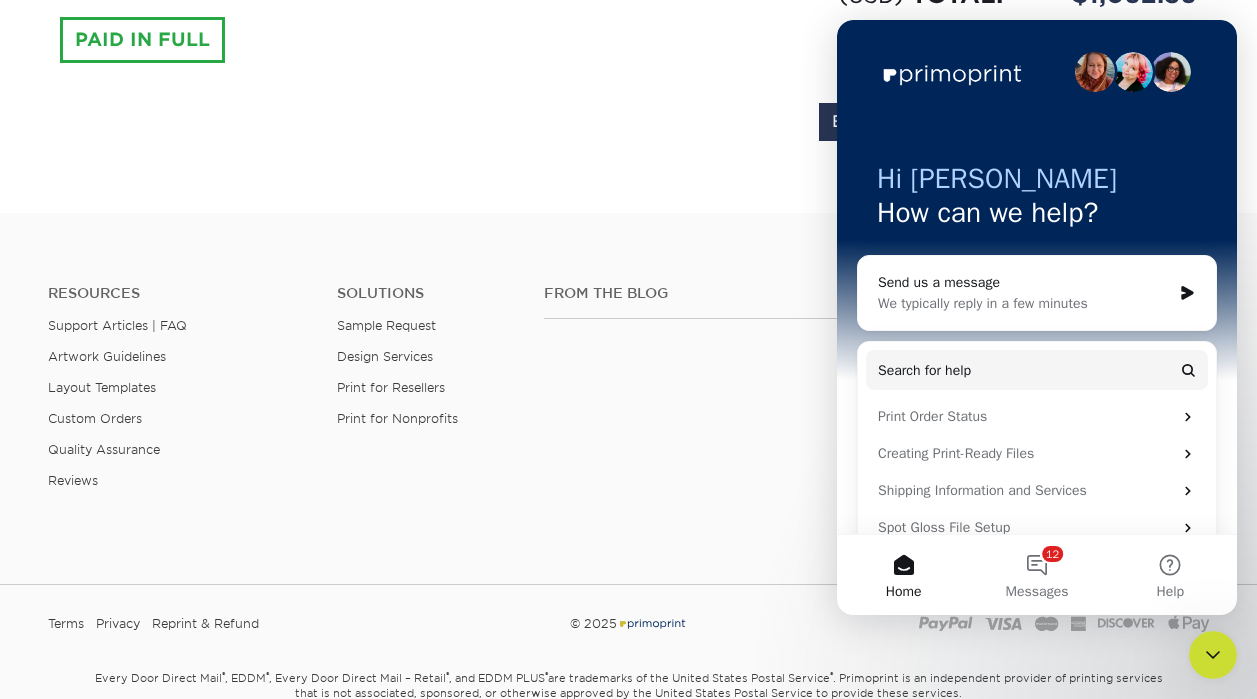 scroll, scrollTop: 28138, scrollLeft: 0, axis: vertical 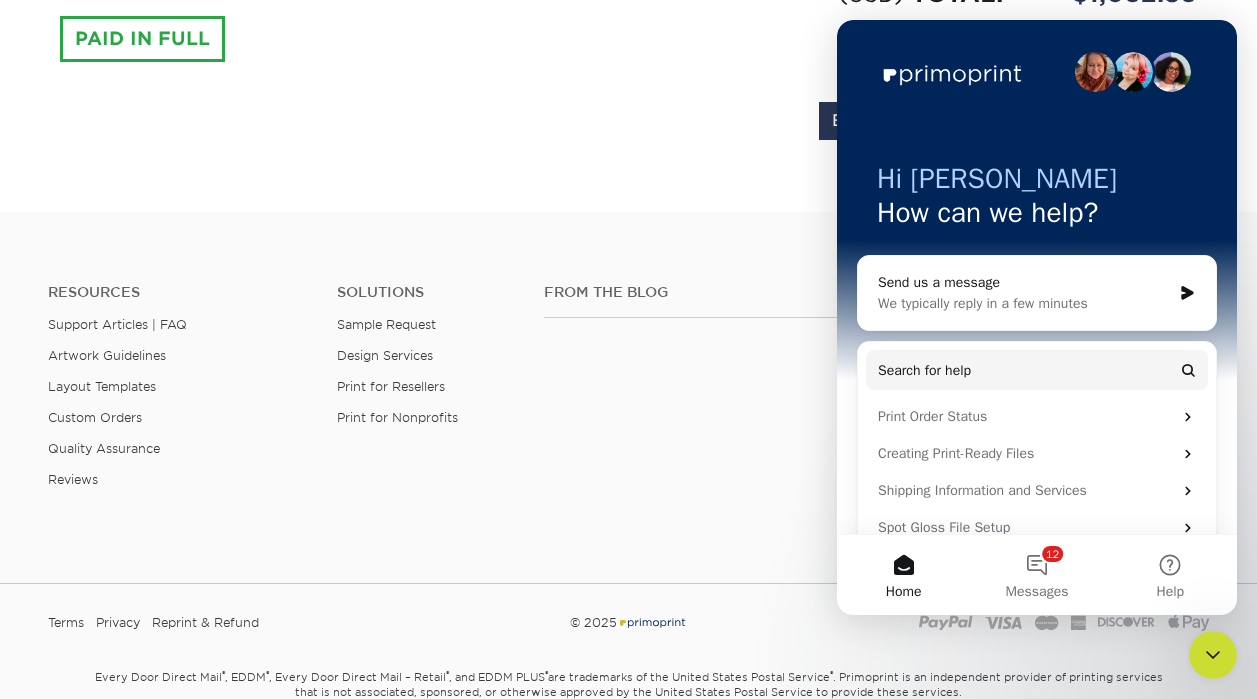 click on "Order #:  25710-94612-28832
07/10/2025 9:46am
Go to My Account
Continue Shopping
001:  HAILEY RIDENOUR
Quantity:   100 Sides:" at bounding box center [629, -13873] 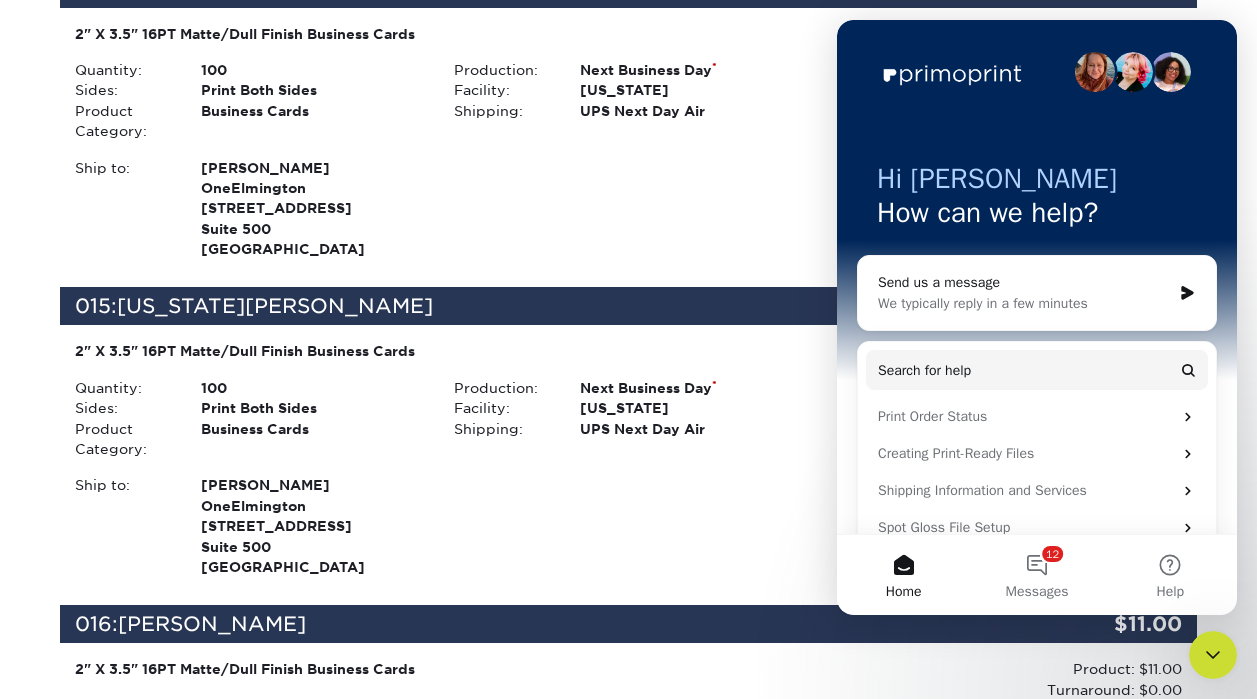 scroll, scrollTop: 4487, scrollLeft: 0, axis: vertical 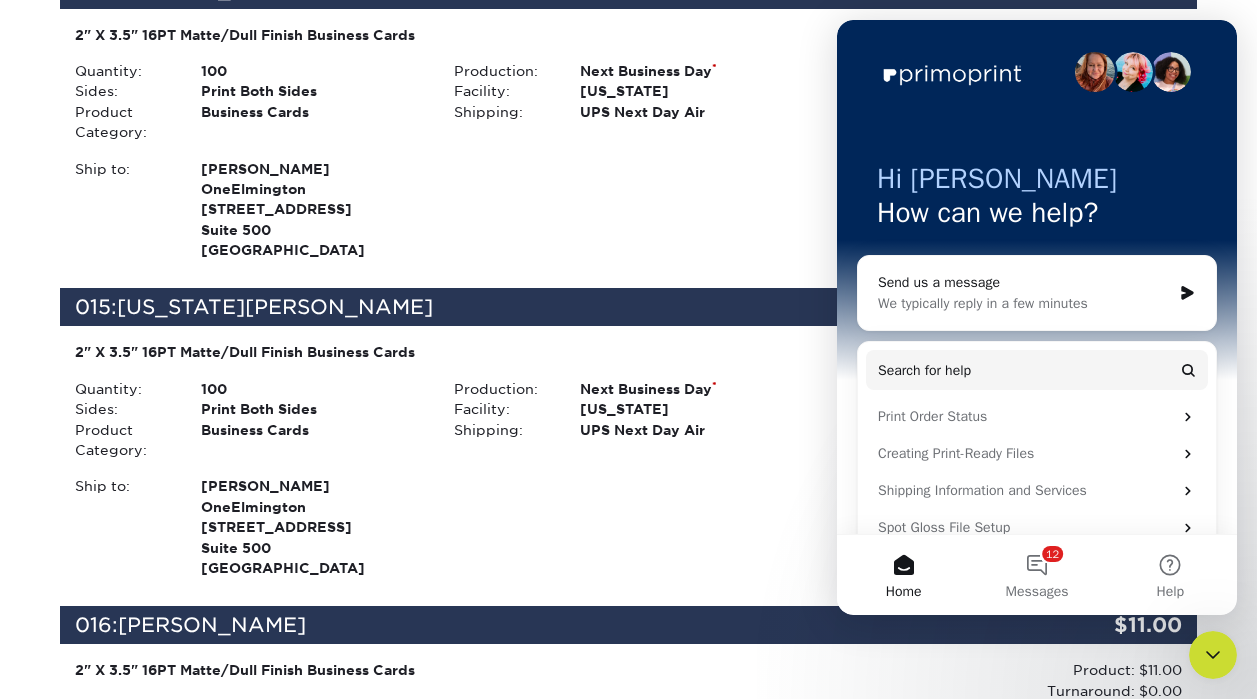 click on "UPS Next Day Air" at bounding box center (691, 112) 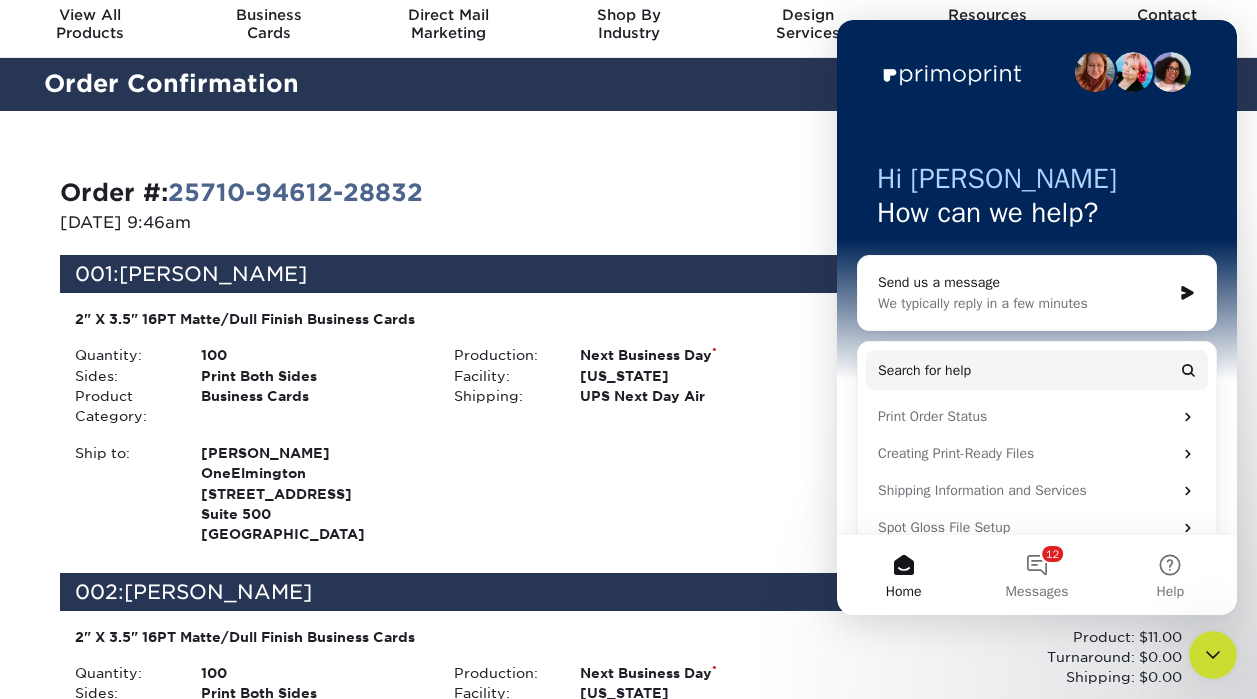 scroll, scrollTop: 77, scrollLeft: 0, axis: vertical 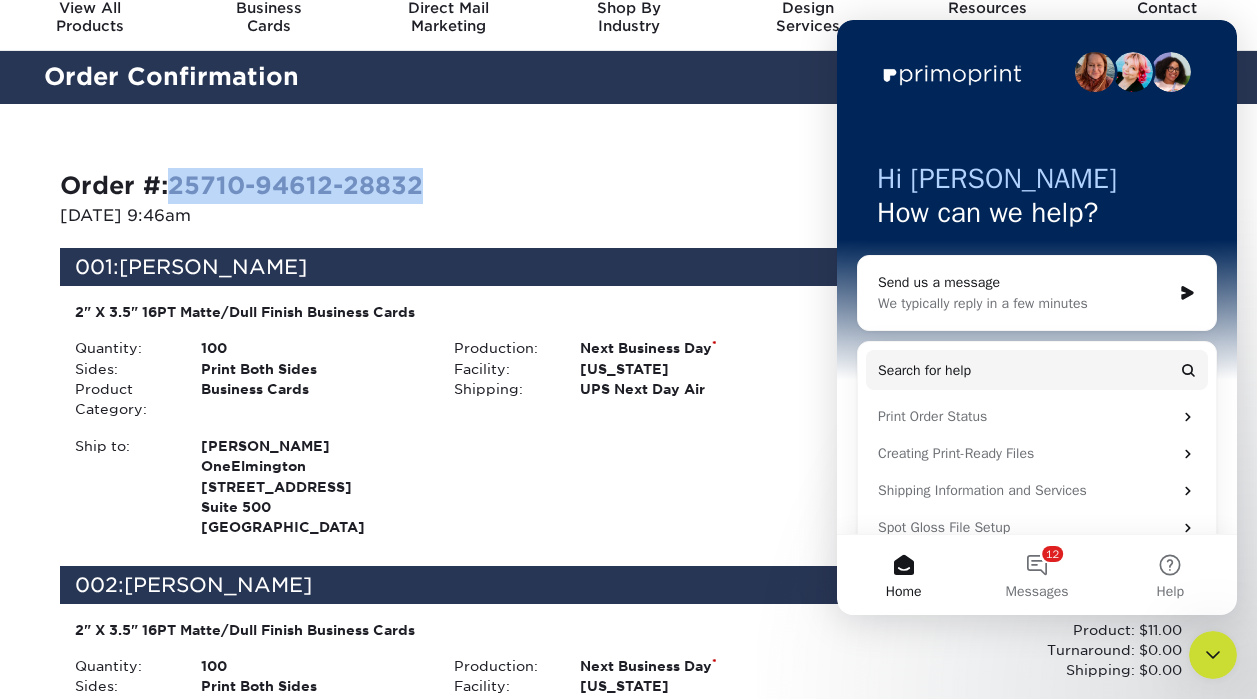 drag, startPoint x: 460, startPoint y: 193, endPoint x: 180, endPoint y: 177, distance: 280.45676 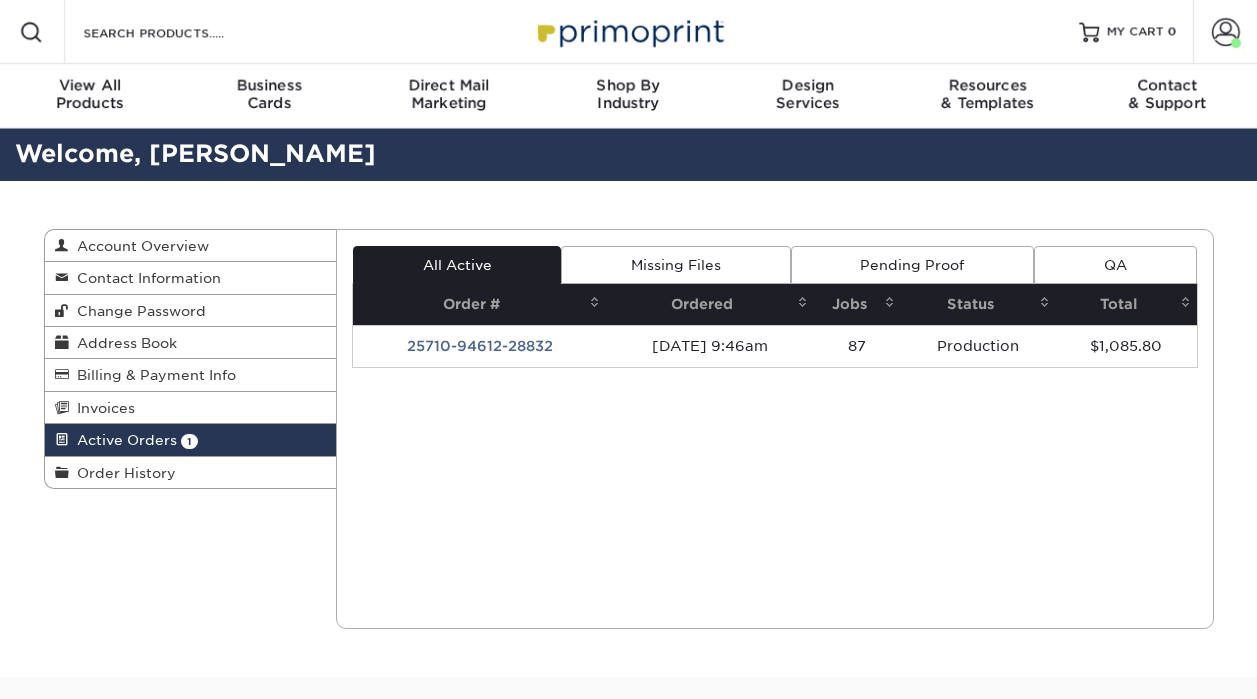 scroll, scrollTop: 0, scrollLeft: 0, axis: both 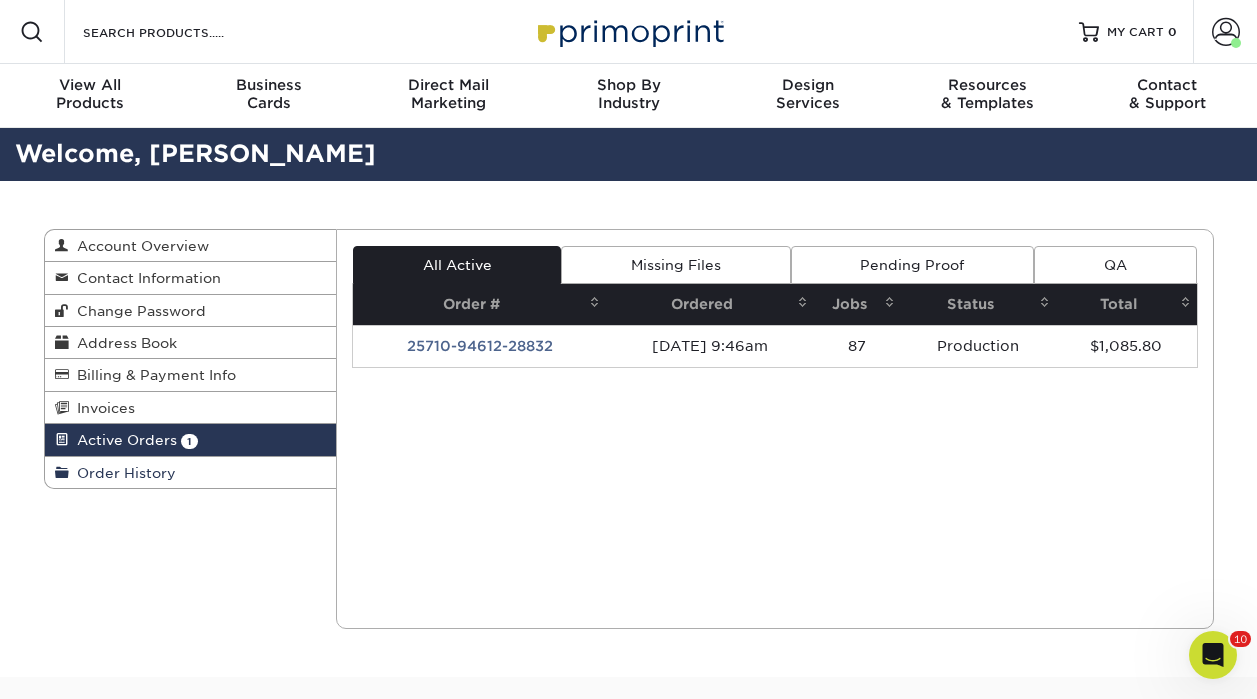 click on "Order History" at bounding box center (122, 473) 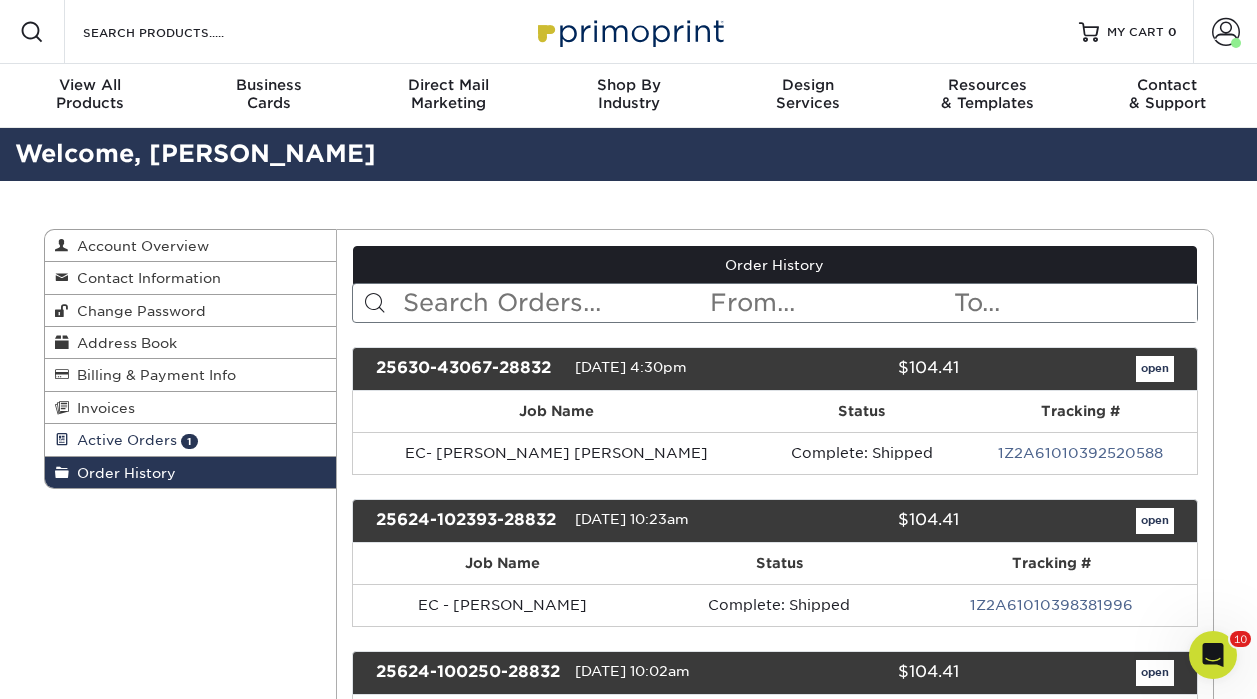 click on "Active Orders" at bounding box center (123, 440) 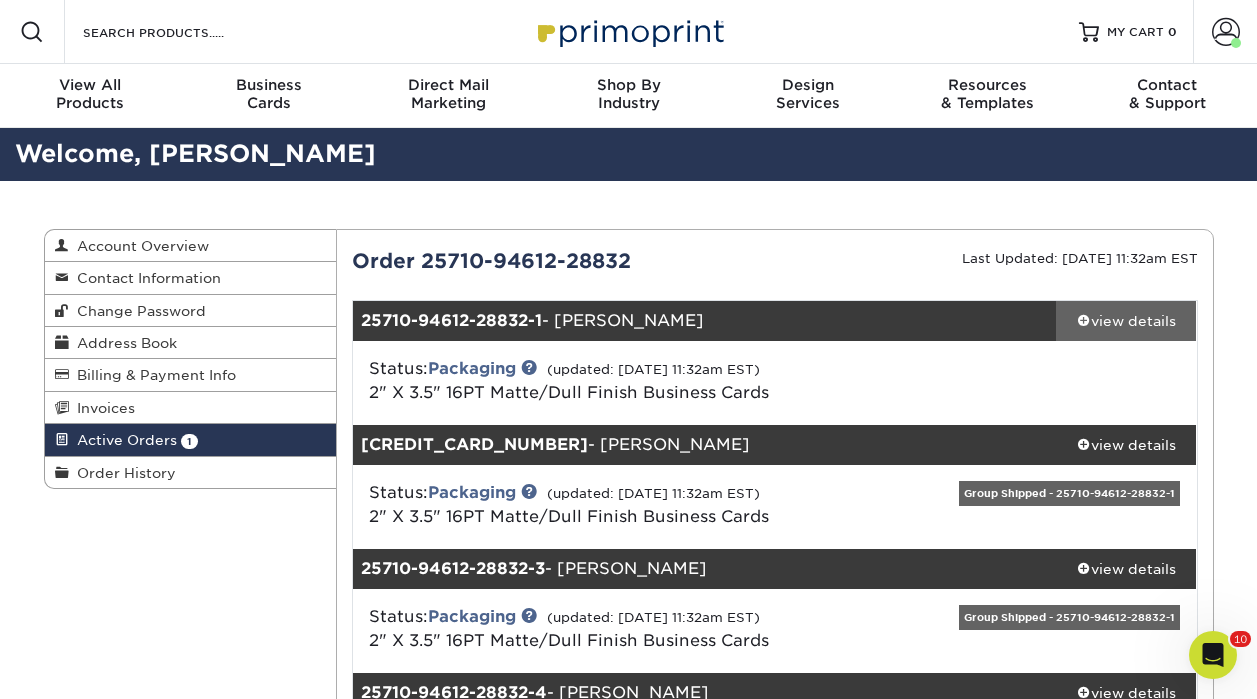 click on "view details" at bounding box center (1126, 321) 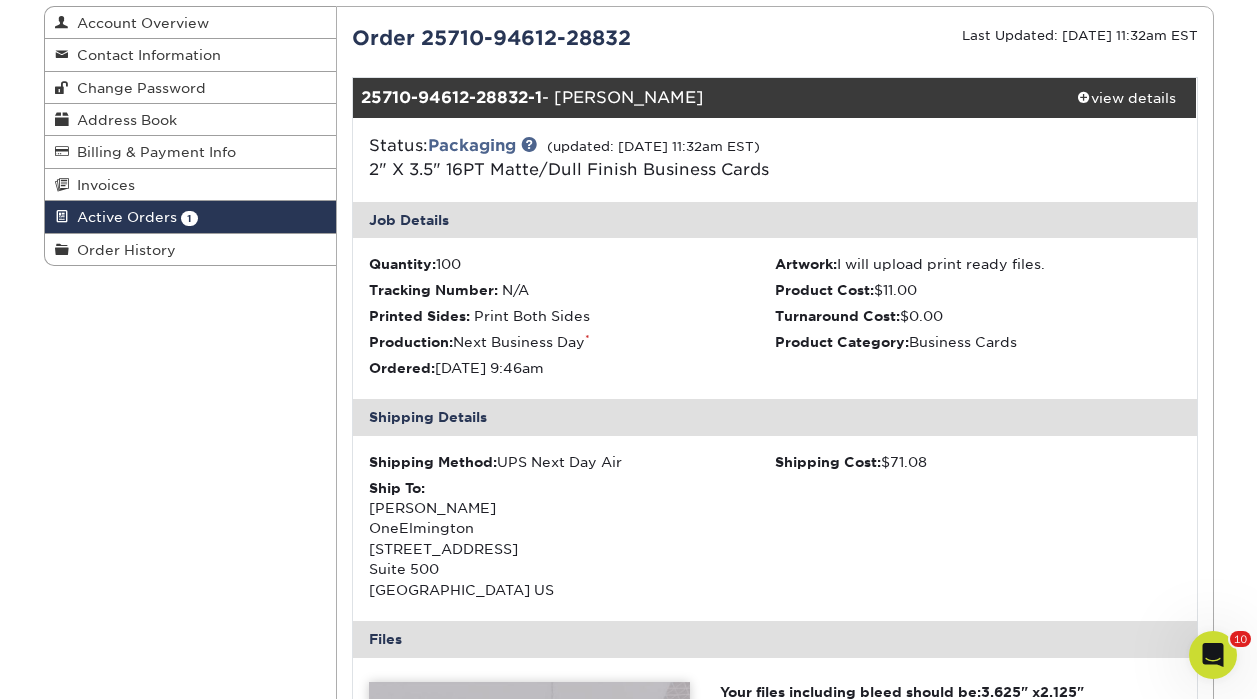 scroll, scrollTop: 225, scrollLeft: 0, axis: vertical 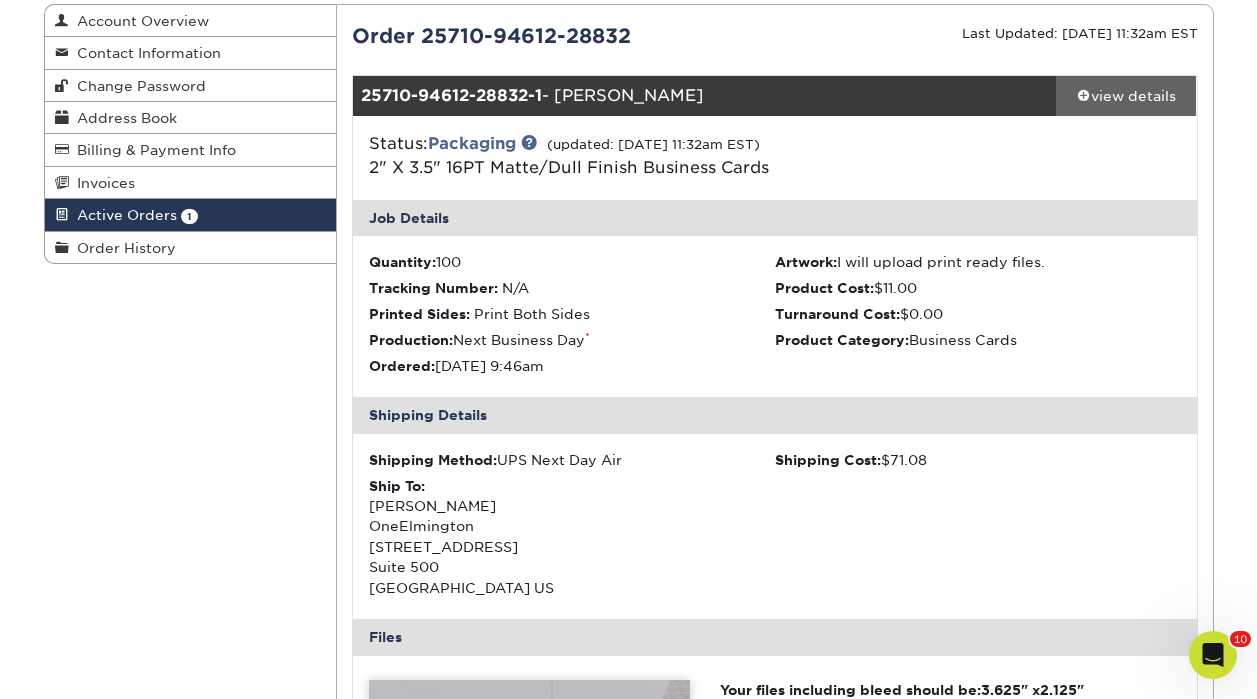 click on "view details" at bounding box center (1126, 96) 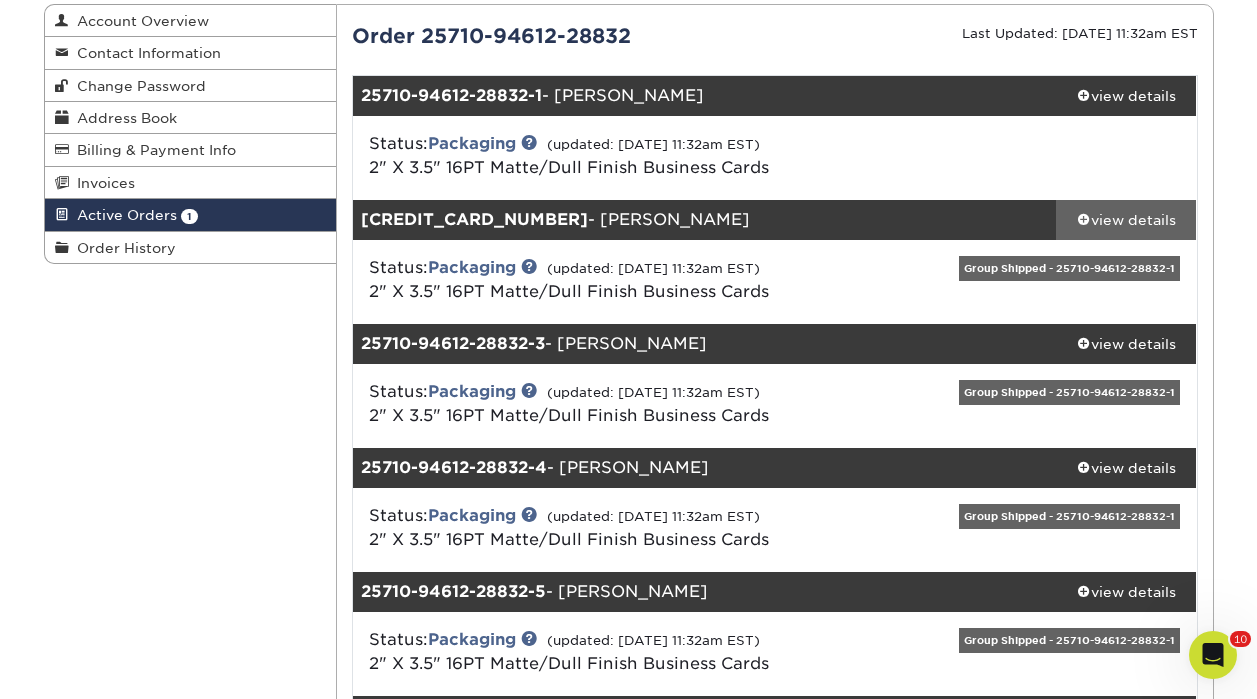 click on "view details" at bounding box center [1126, 220] 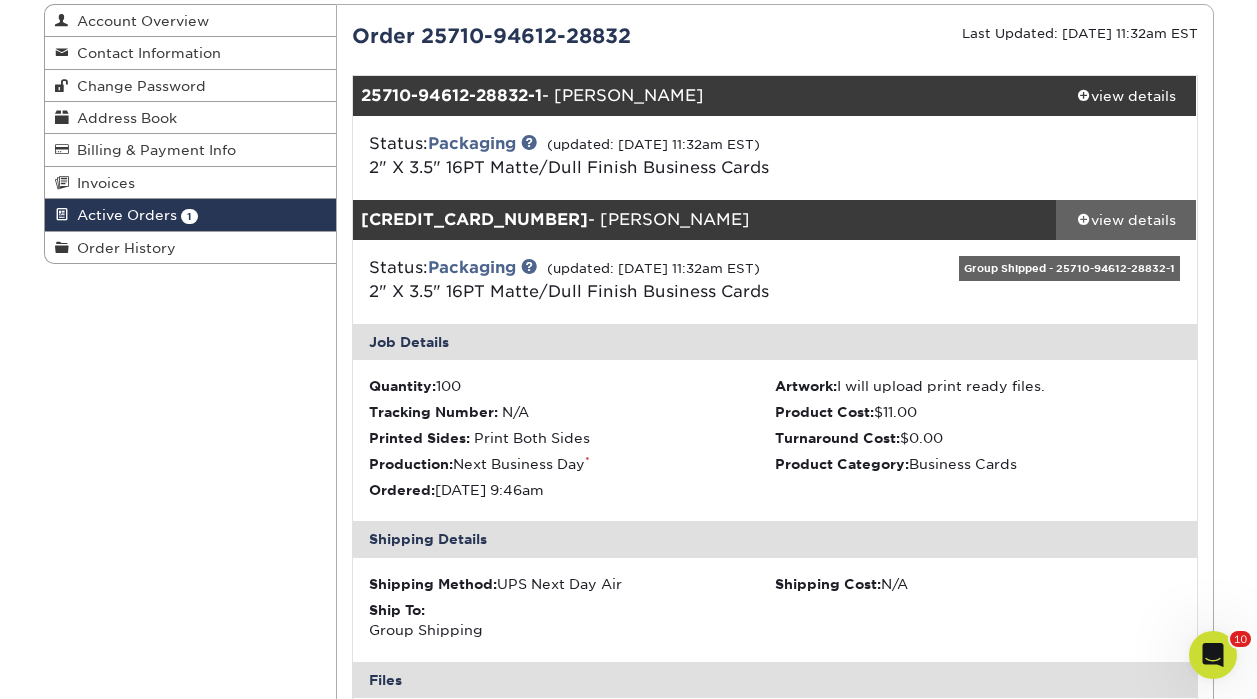 click on "view details" at bounding box center (1126, 220) 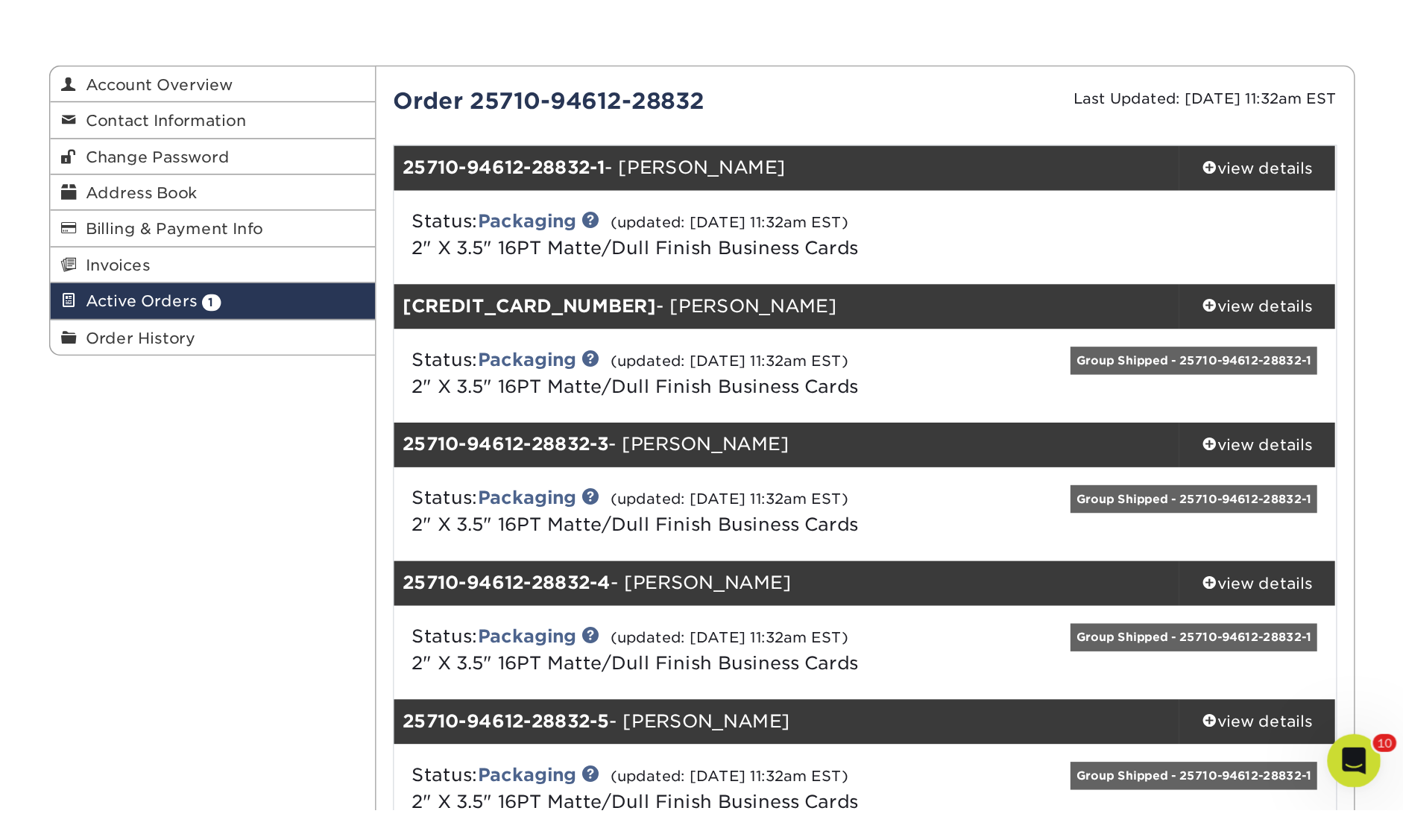 scroll, scrollTop: 0, scrollLeft: 0, axis: both 